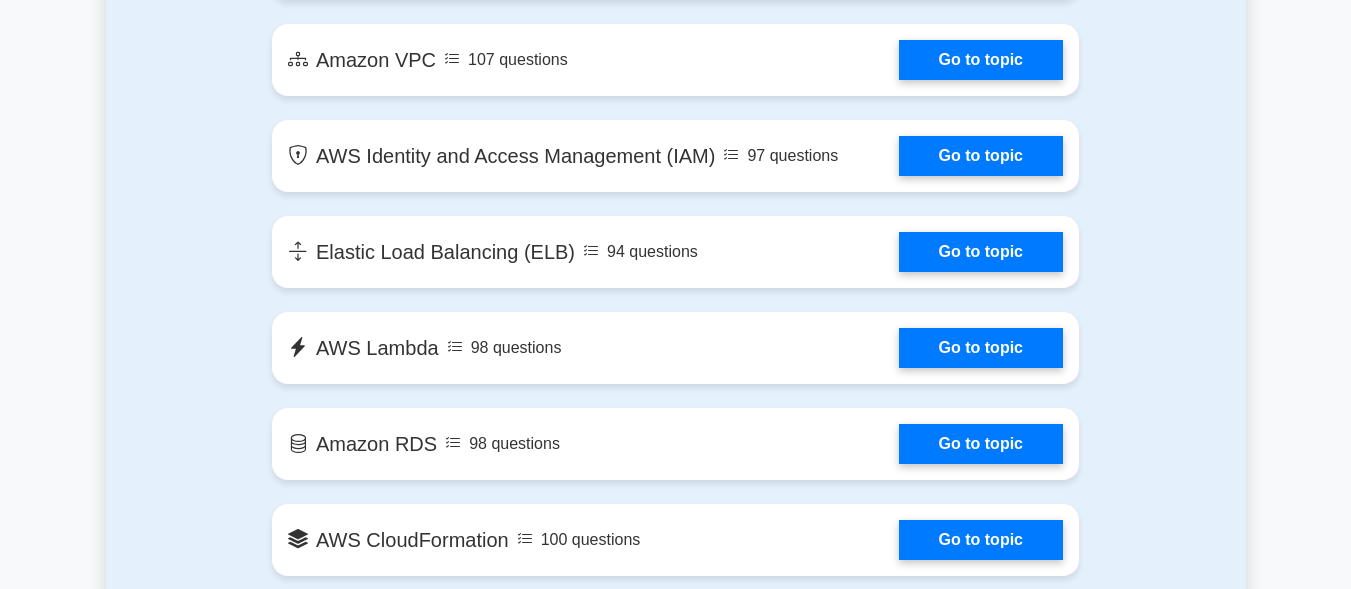 scroll, scrollTop: 0, scrollLeft: 0, axis: both 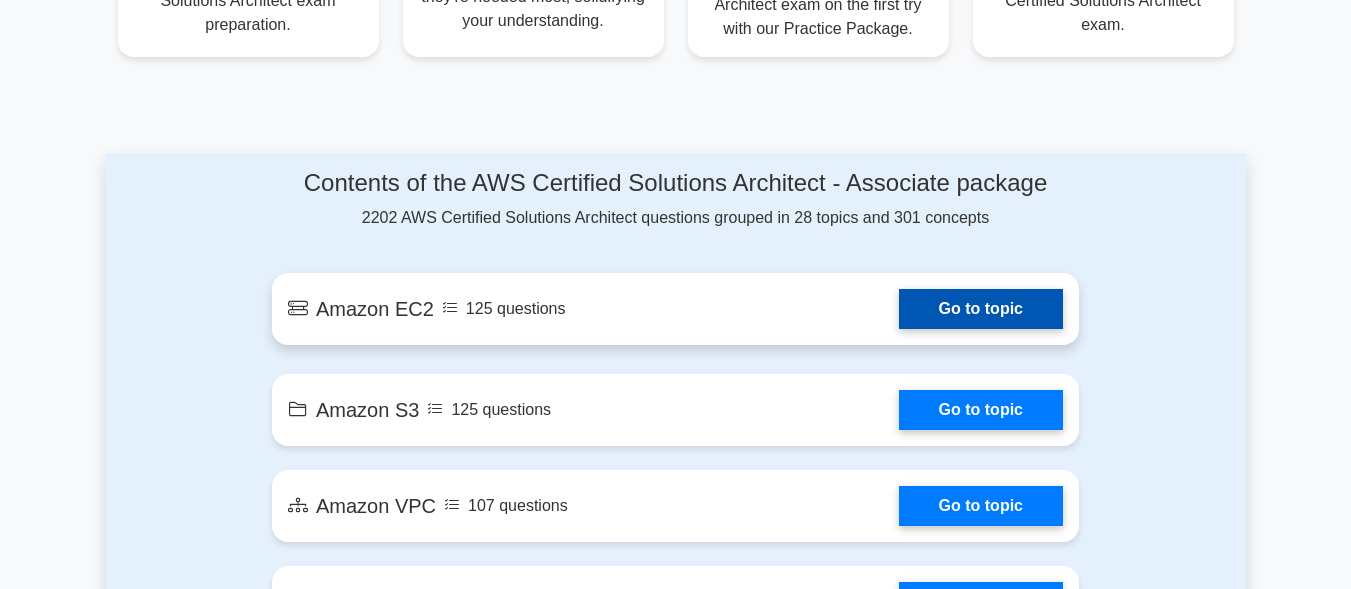 click on "Go to topic" at bounding box center (981, 309) 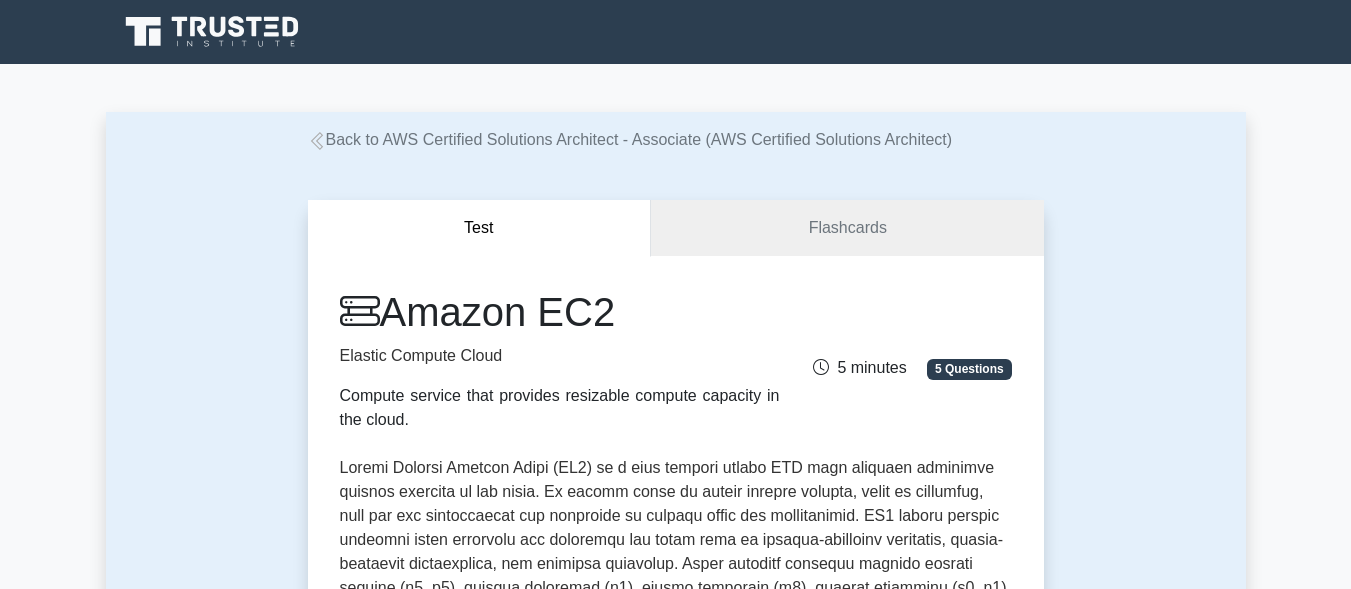 scroll, scrollTop: 0, scrollLeft: 0, axis: both 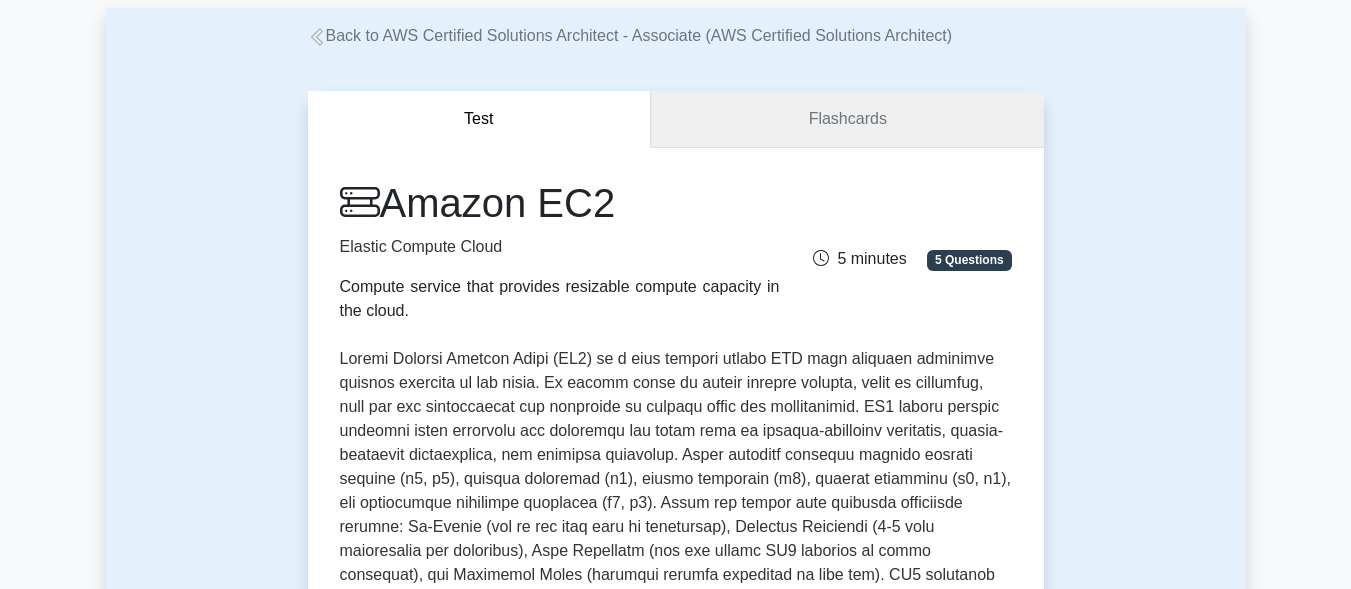 click on "Flashcards" at bounding box center (847, 119) 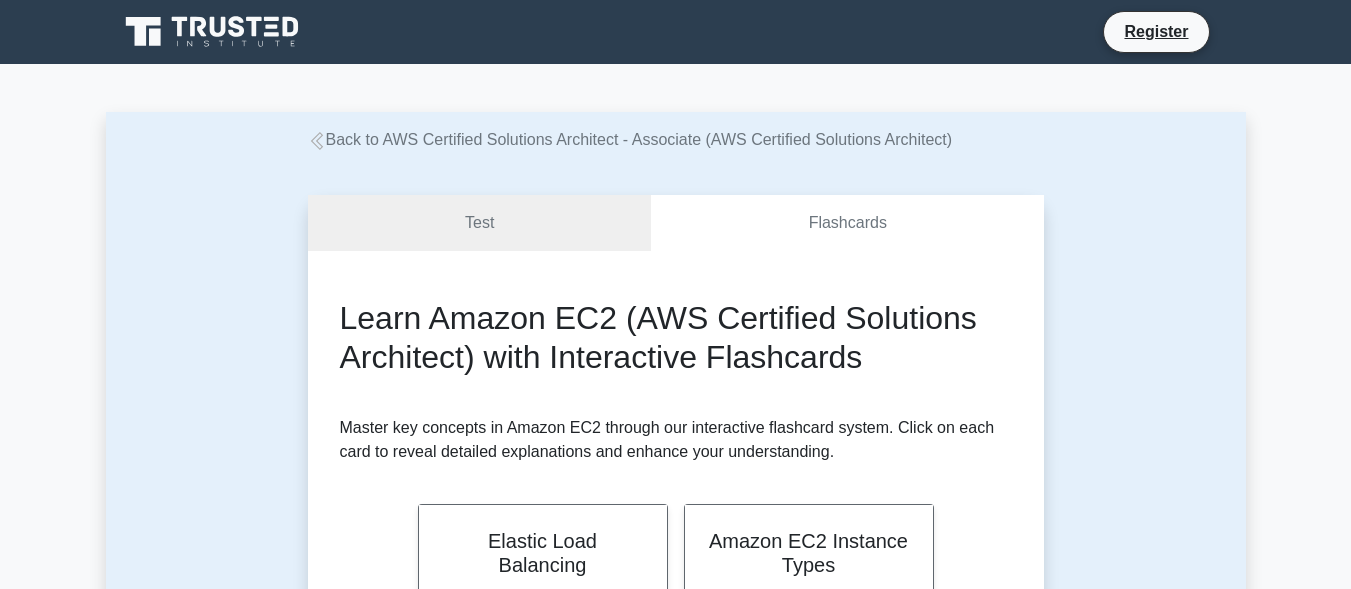 scroll, scrollTop: 0, scrollLeft: 0, axis: both 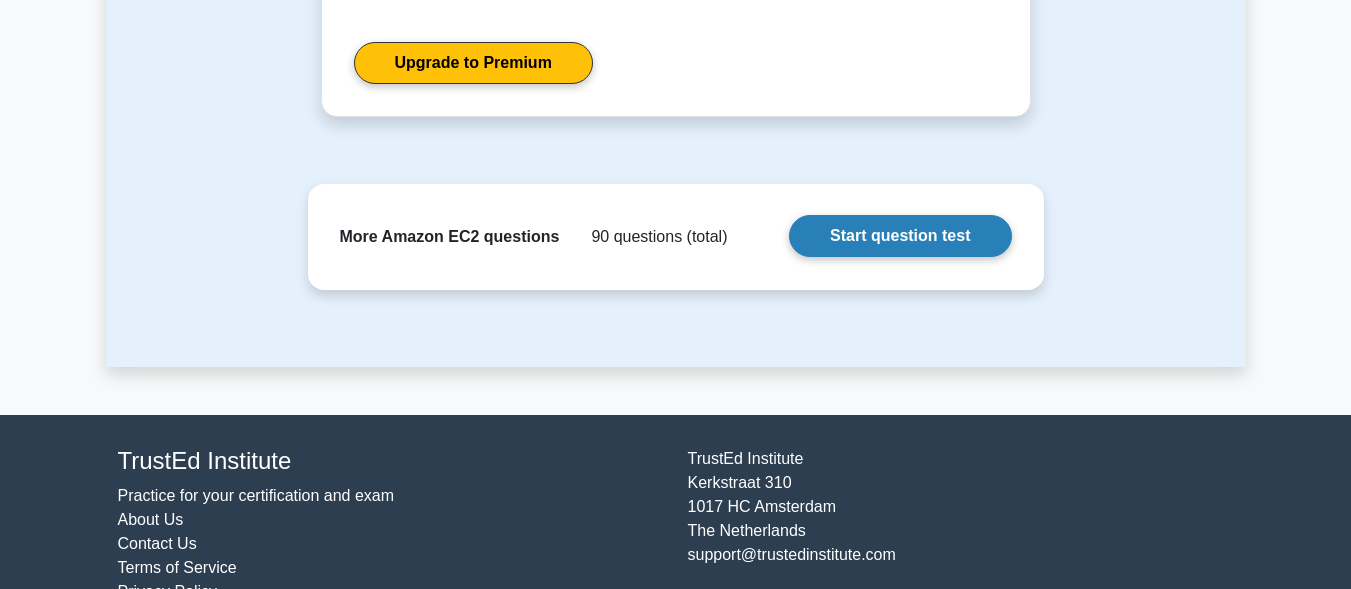 click on "Start  question test" at bounding box center (900, 236) 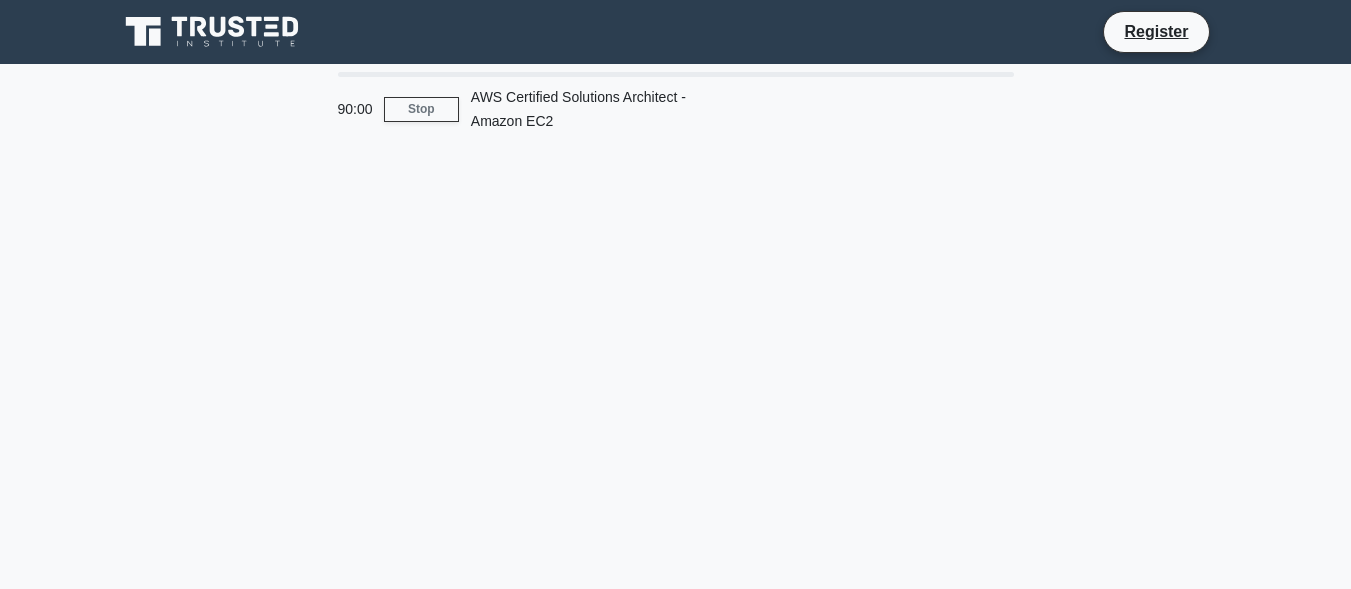 scroll, scrollTop: 0, scrollLeft: 0, axis: both 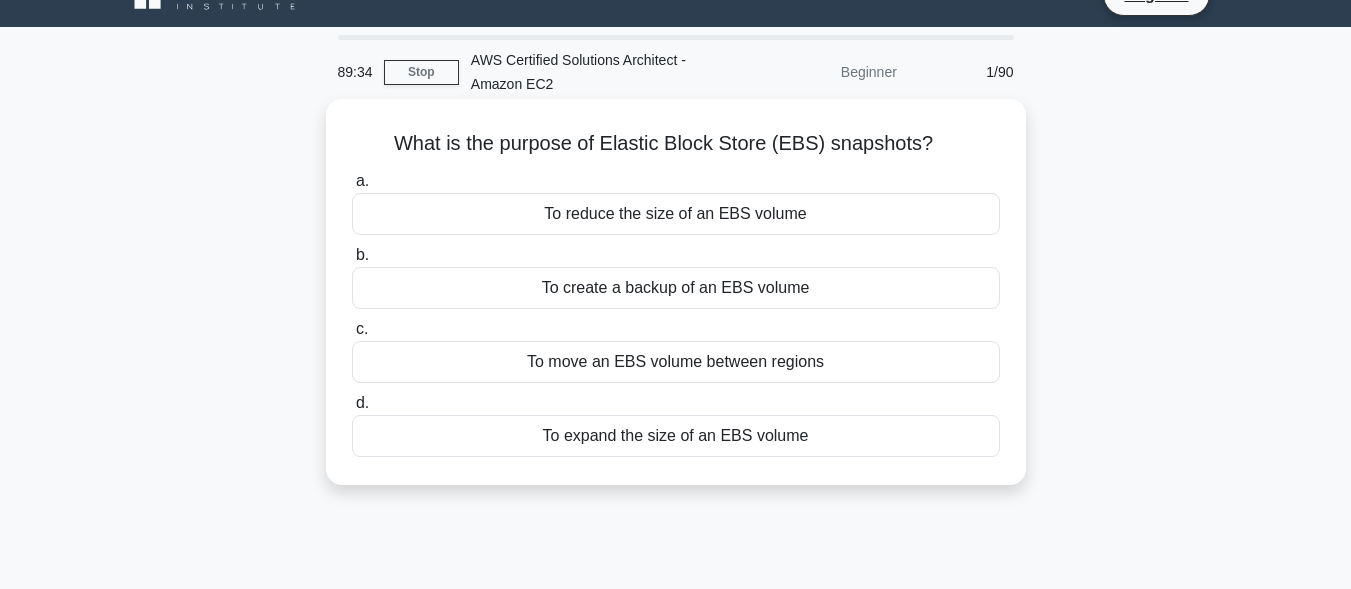 click on "To move an EBS volume between regions" at bounding box center (676, 362) 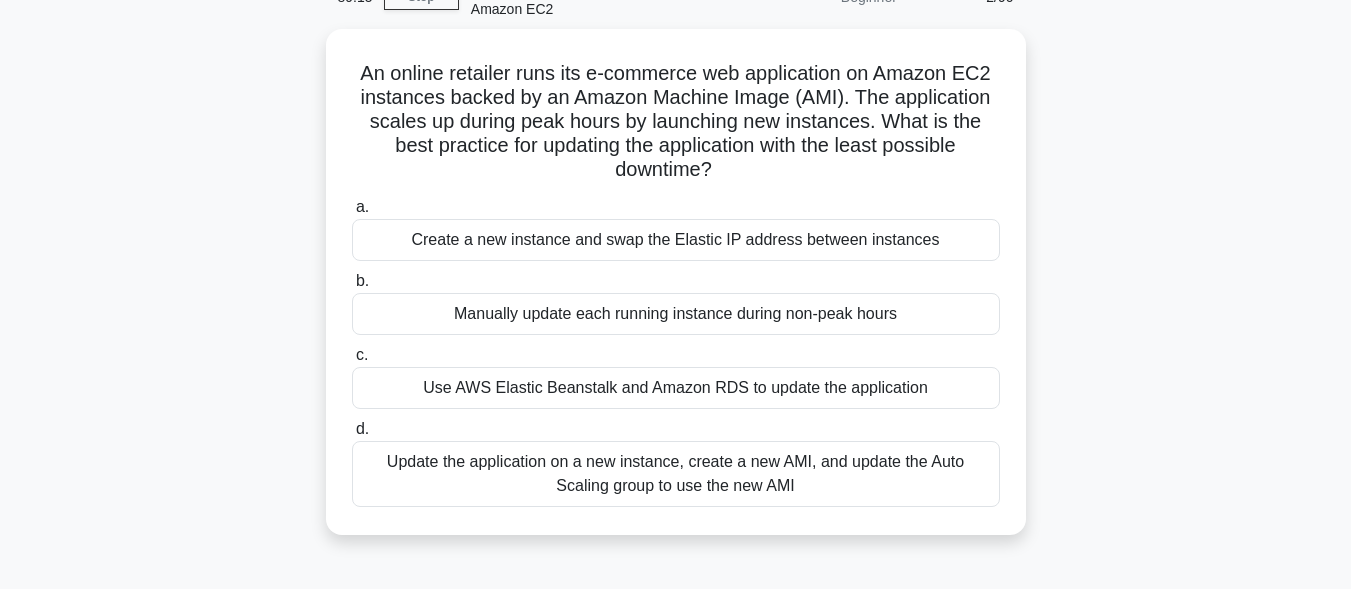 scroll, scrollTop: 128, scrollLeft: 0, axis: vertical 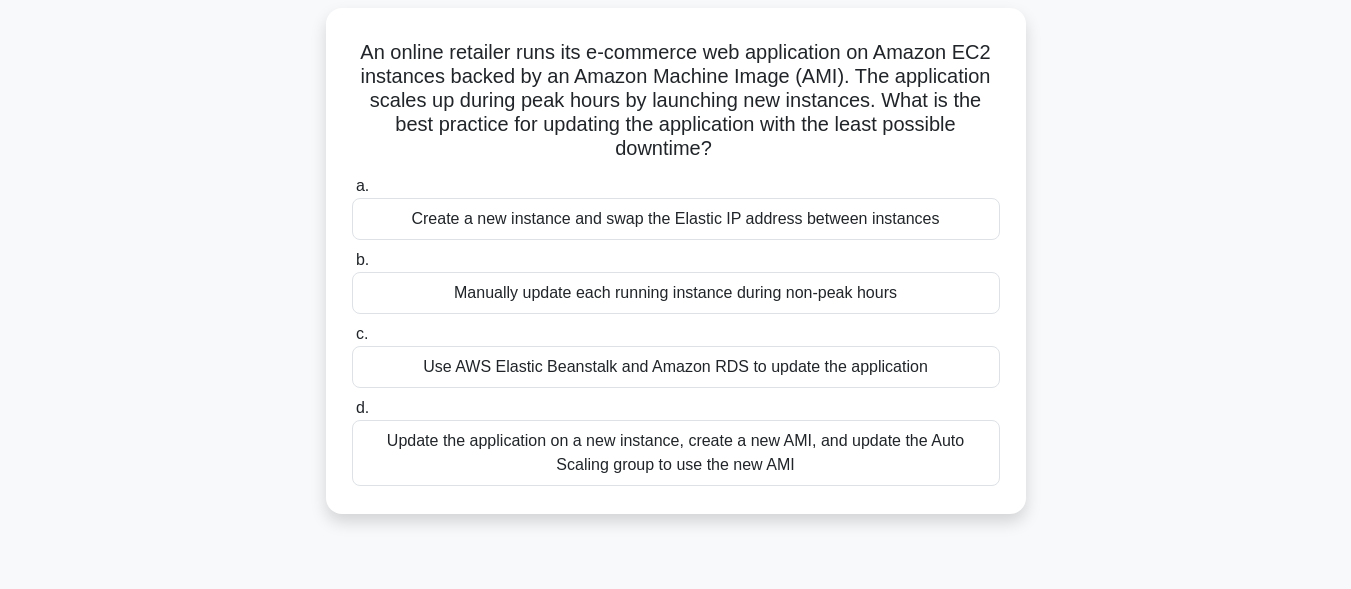 click on "Update the application on a new instance, create a new AMI, and update the Auto Scaling group to use the new AMI" at bounding box center [676, 453] 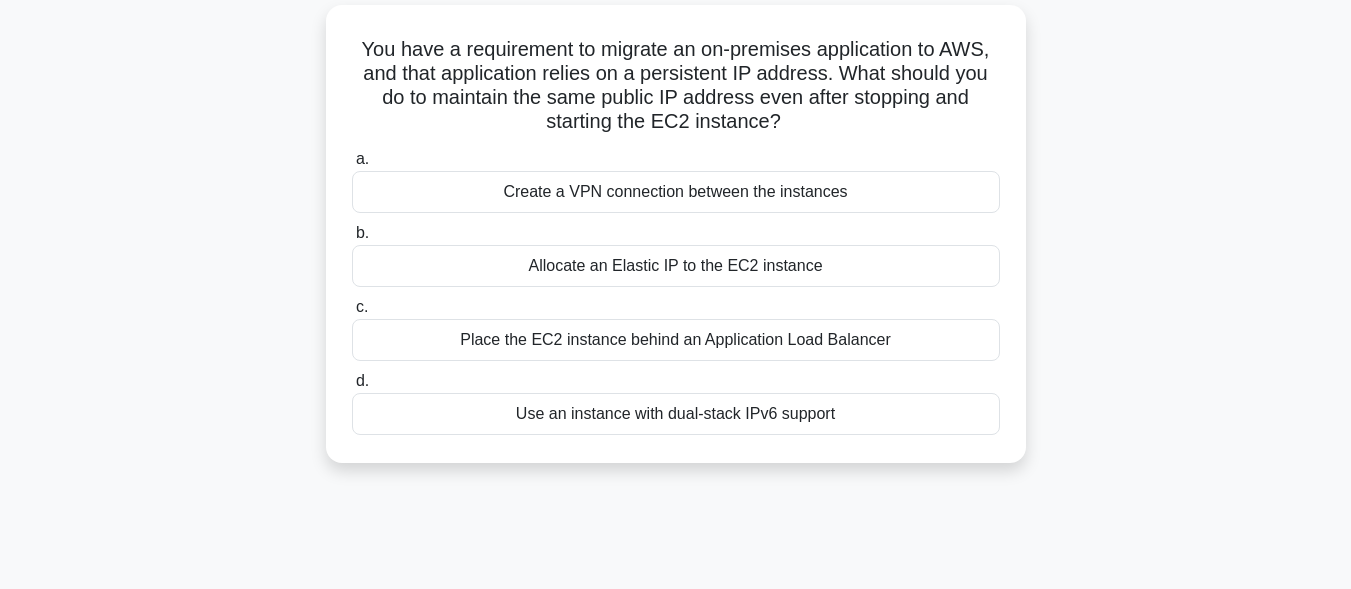scroll, scrollTop: 137, scrollLeft: 0, axis: vertical 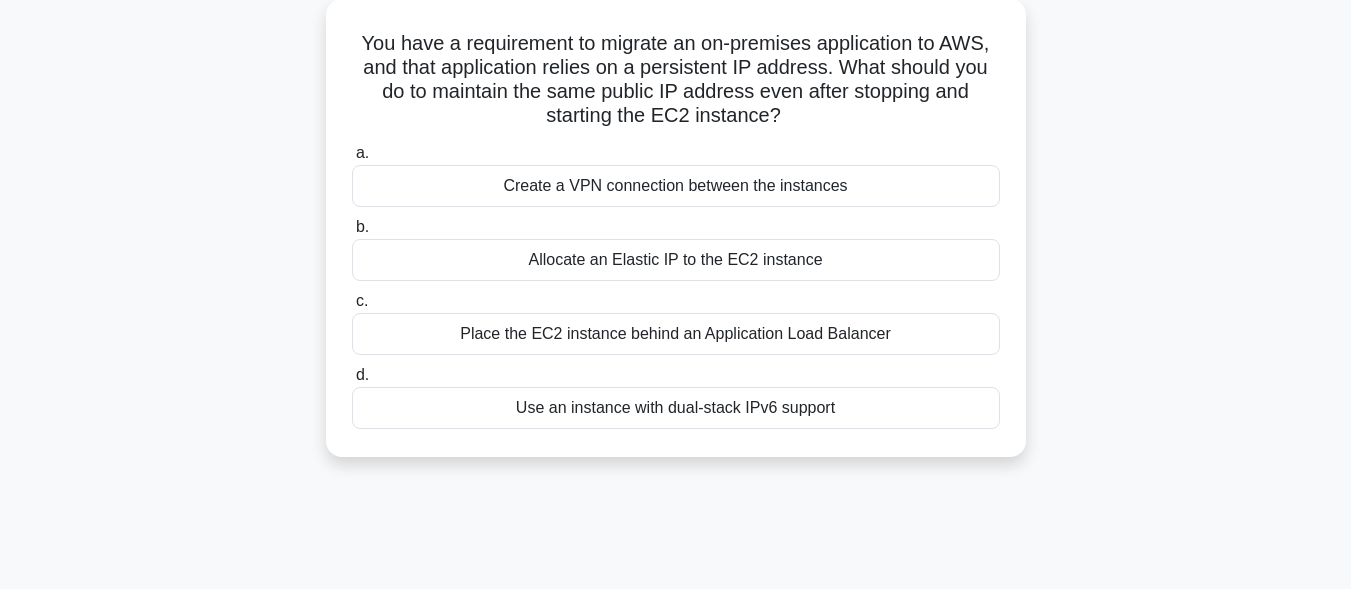 click on "Allocate an Elastic IP to the EC2 instance" at bounding box center [676, 260] 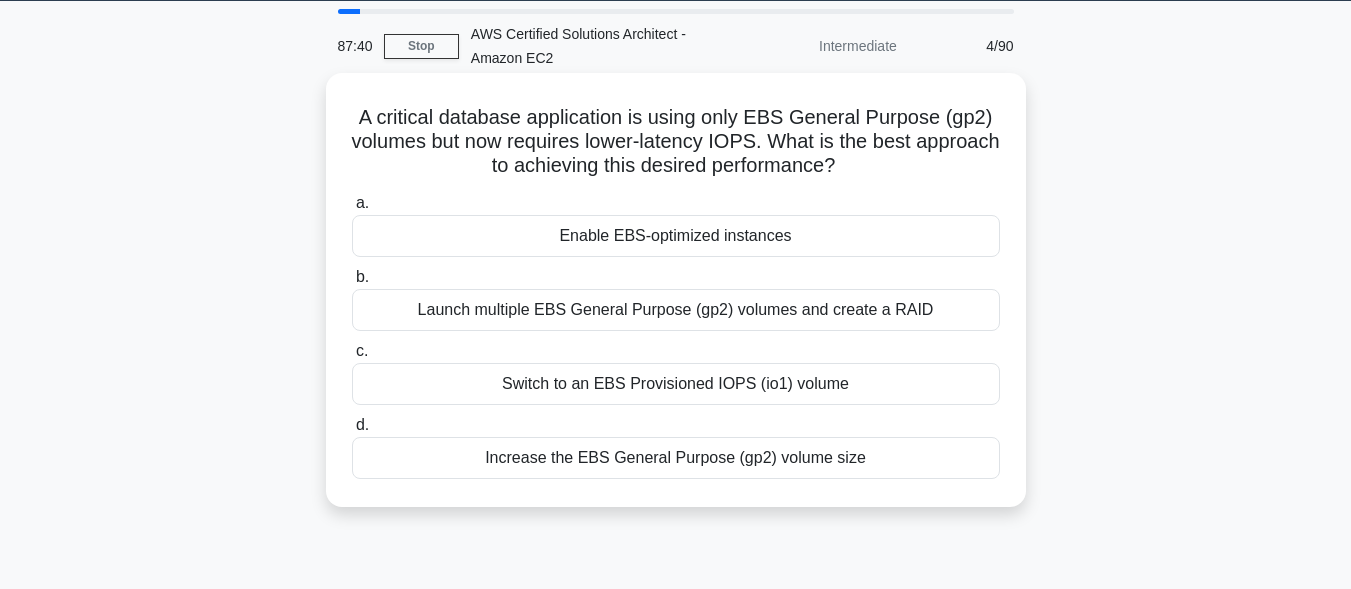 scroll, scrollTop: 79, scrollLeft: 0, axis: vertical 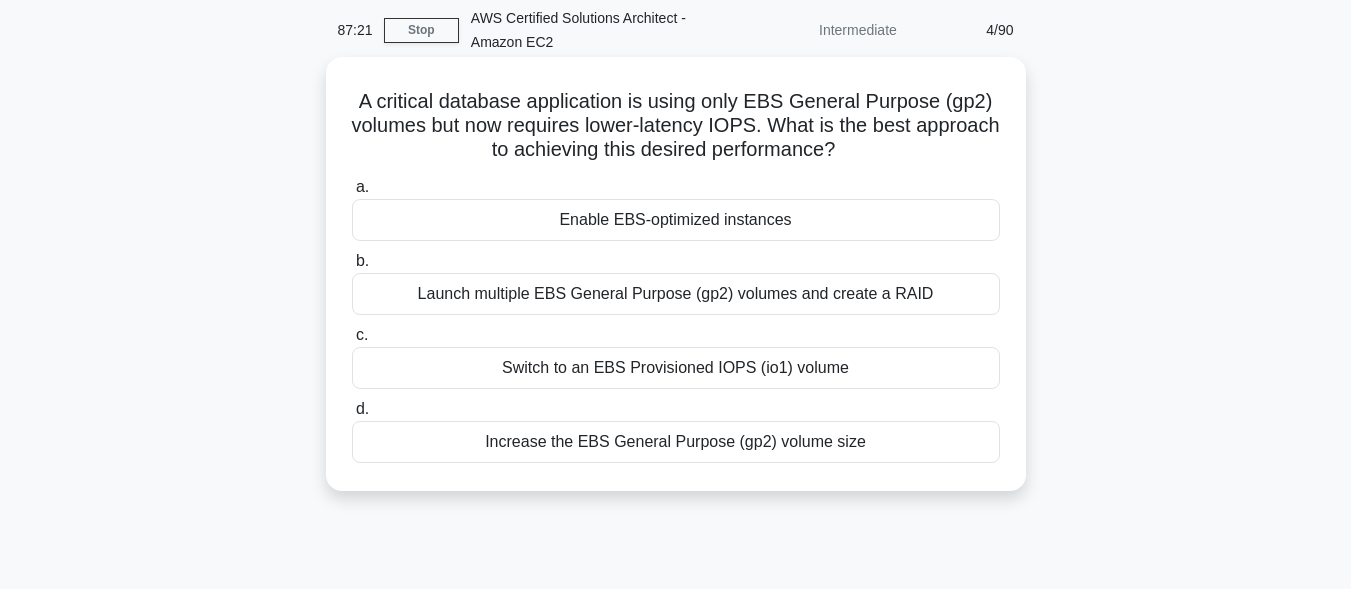click on "Enable EBS-optimized instances" at bounding box center [676, 220] 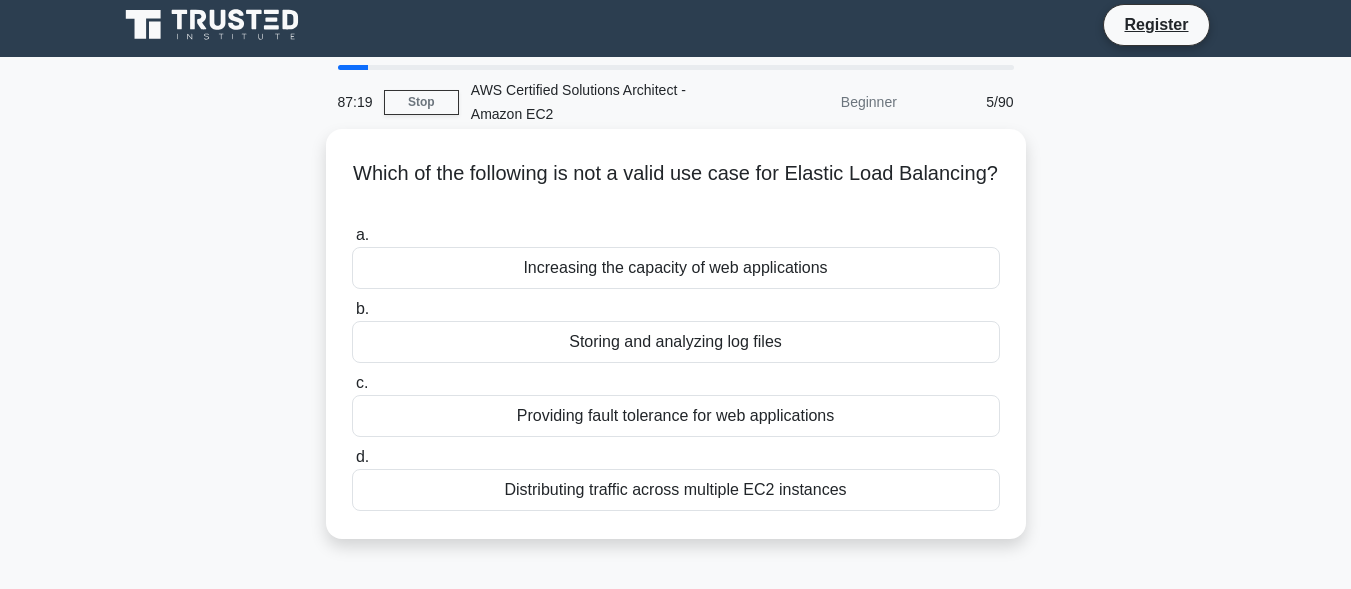 scroll, scrollTop: 0, scrollLeft: 0, axis: both 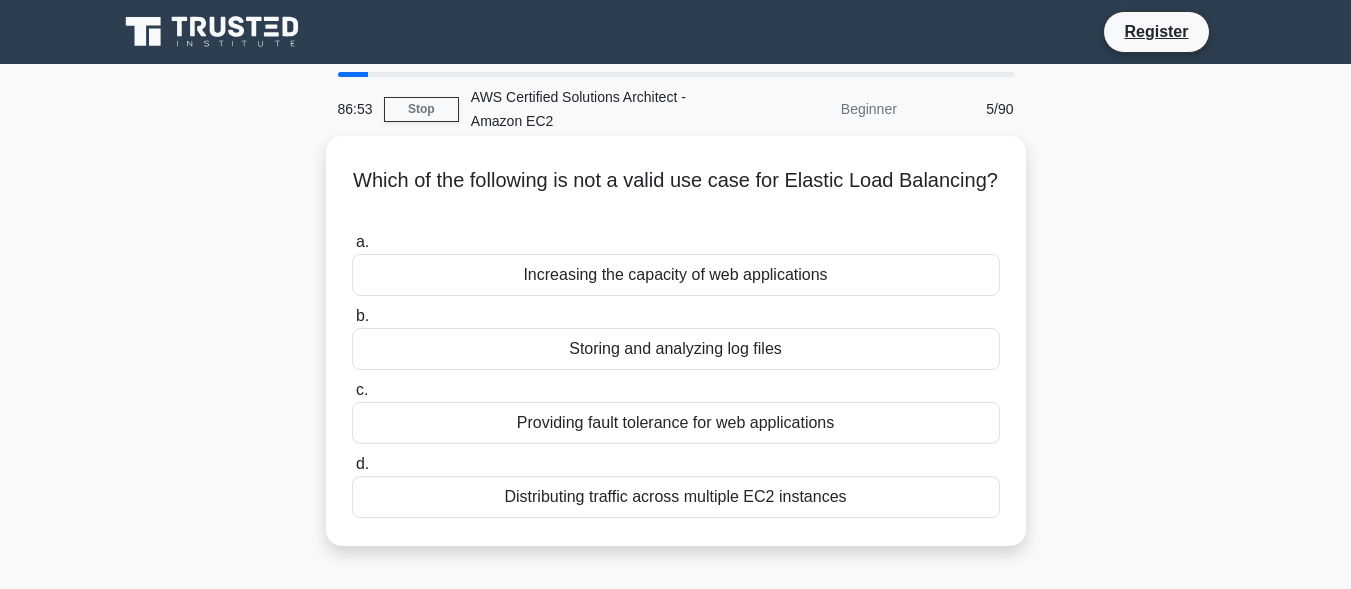click on "Storing and analyzing log files" at bounding box center [676, 349] 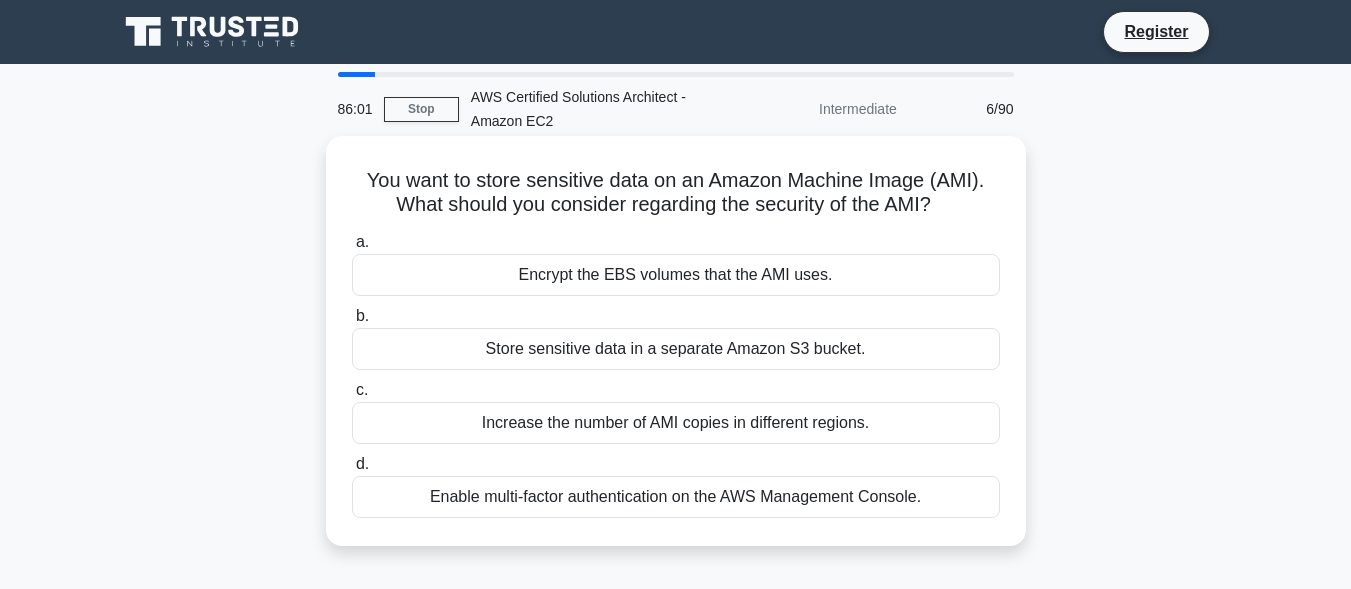 click on "Increase the number of AMI copies in different regions." at bounding box center (676, 423) 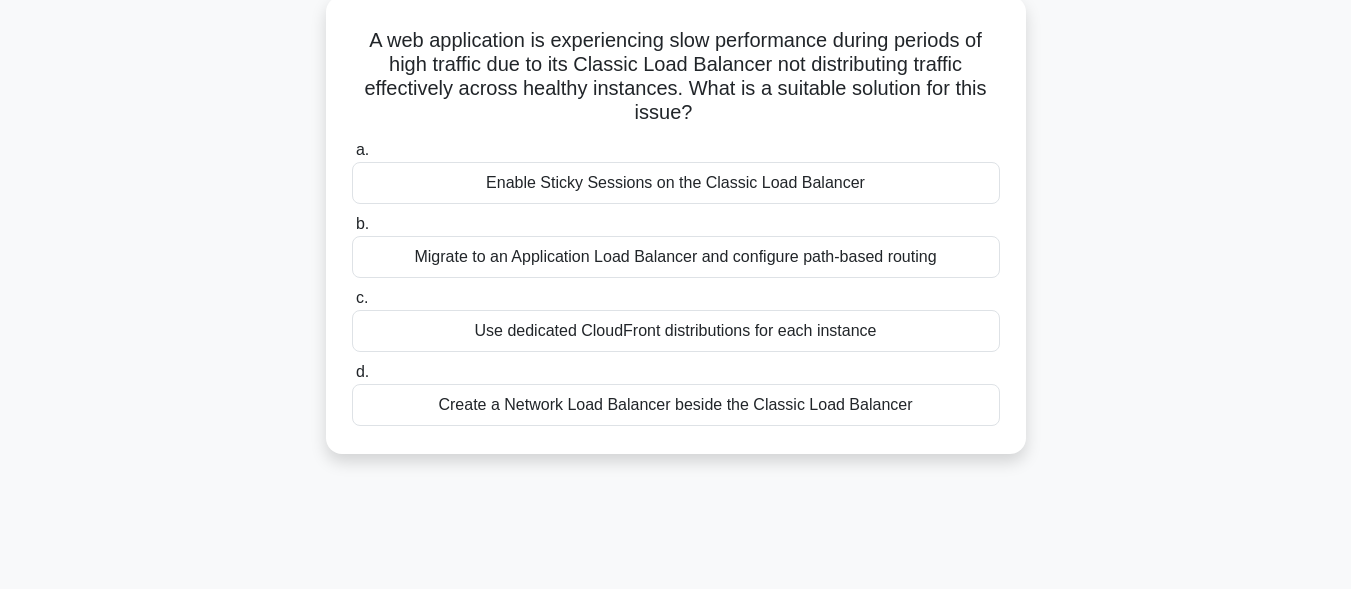 scroll, scrollTop: 151, scrollLeft: 0, axis: vertical 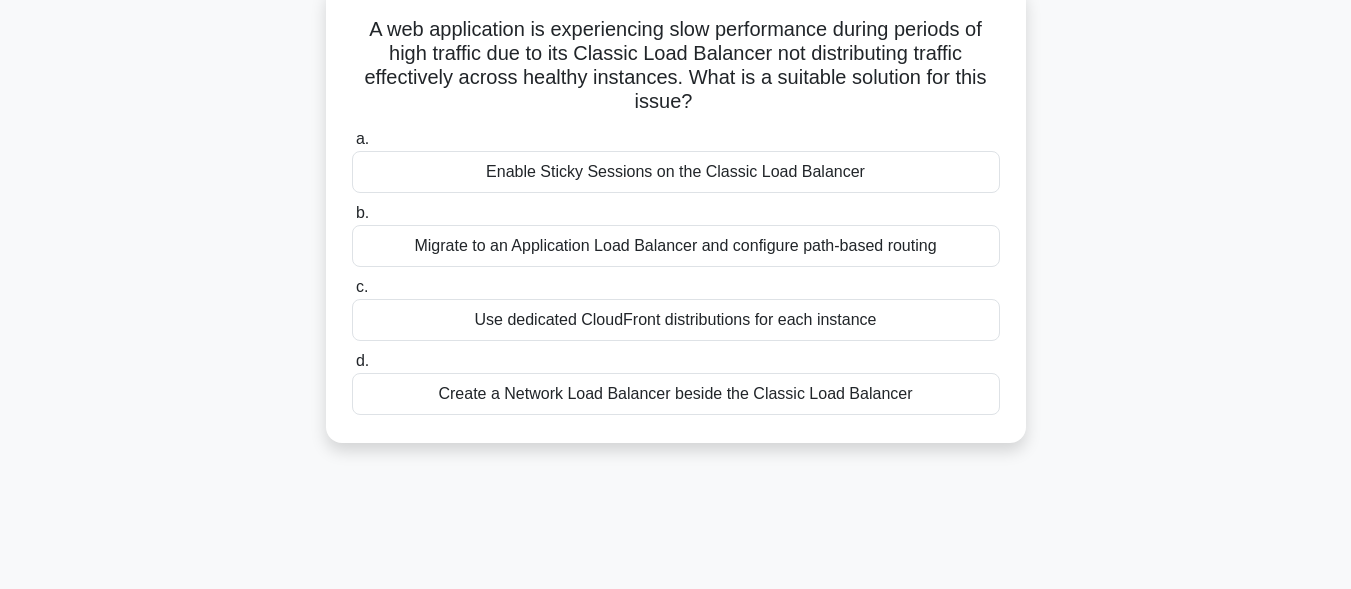 click on "Create a Network Load Balancer beside the Classic Load Balancer" at bounding box center [676, 394] 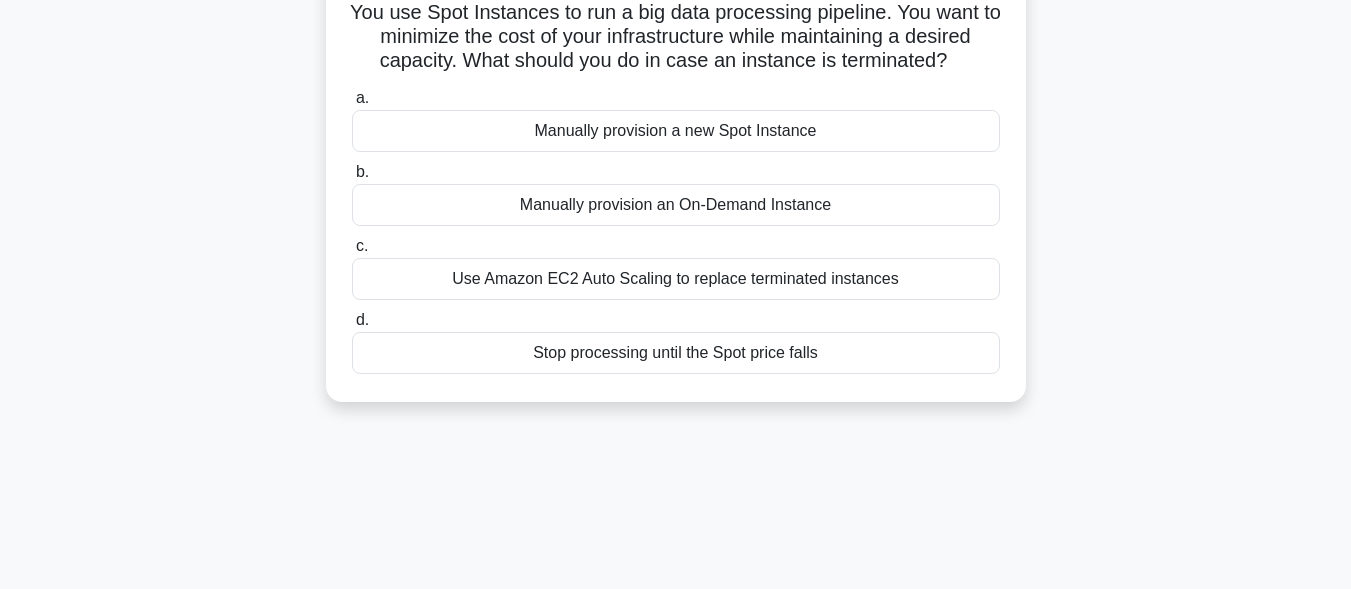 scroll, scrollTop: 115, scrollLeft: 0, axis: vertical 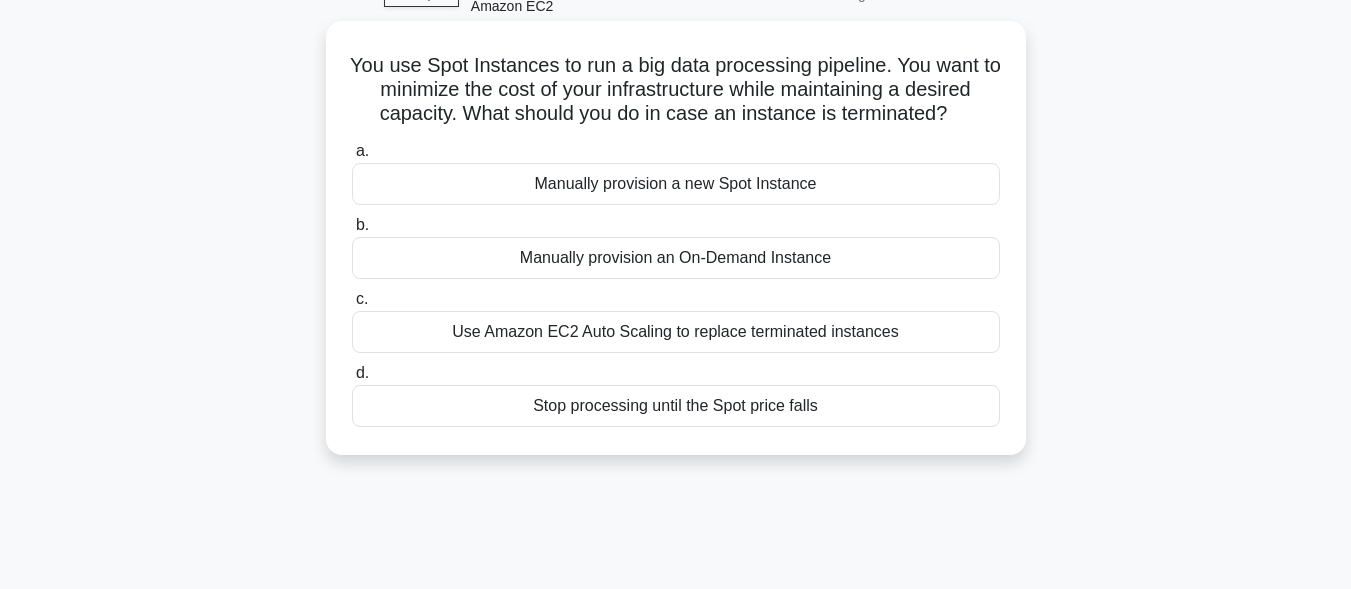 click on "Manually provision an On-Demand Instance" at bounding box center [676, 258] 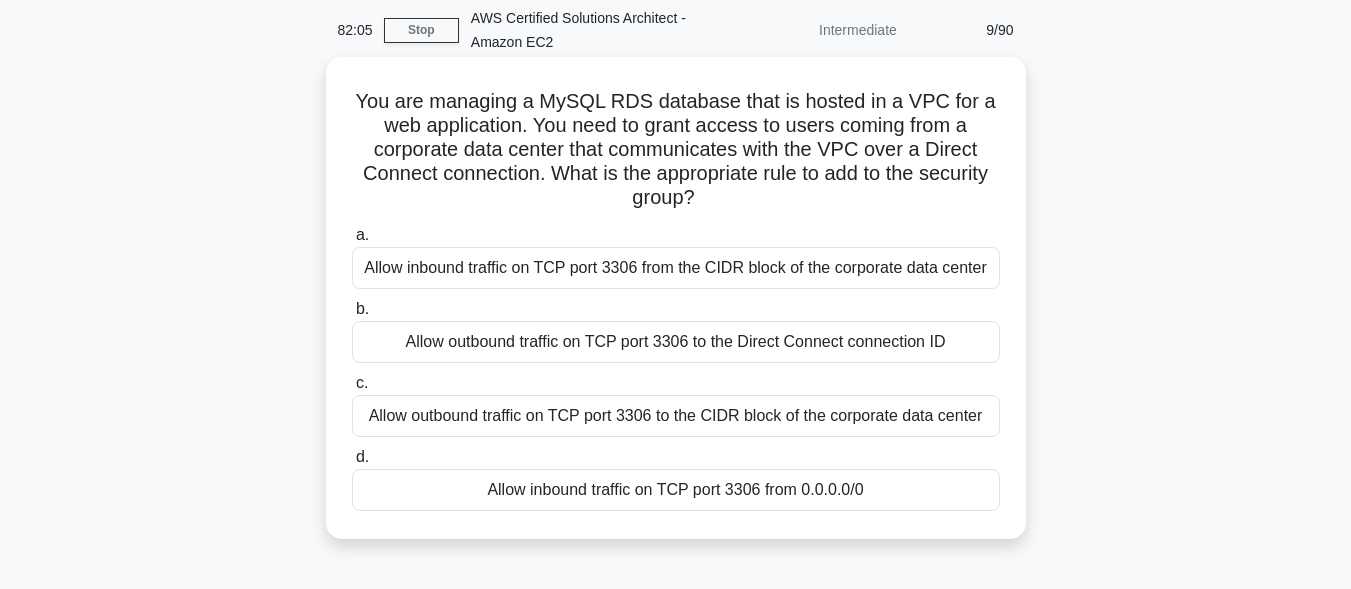 scroll, scrollTop: 82, scrollLeft: 0, axis: vertical 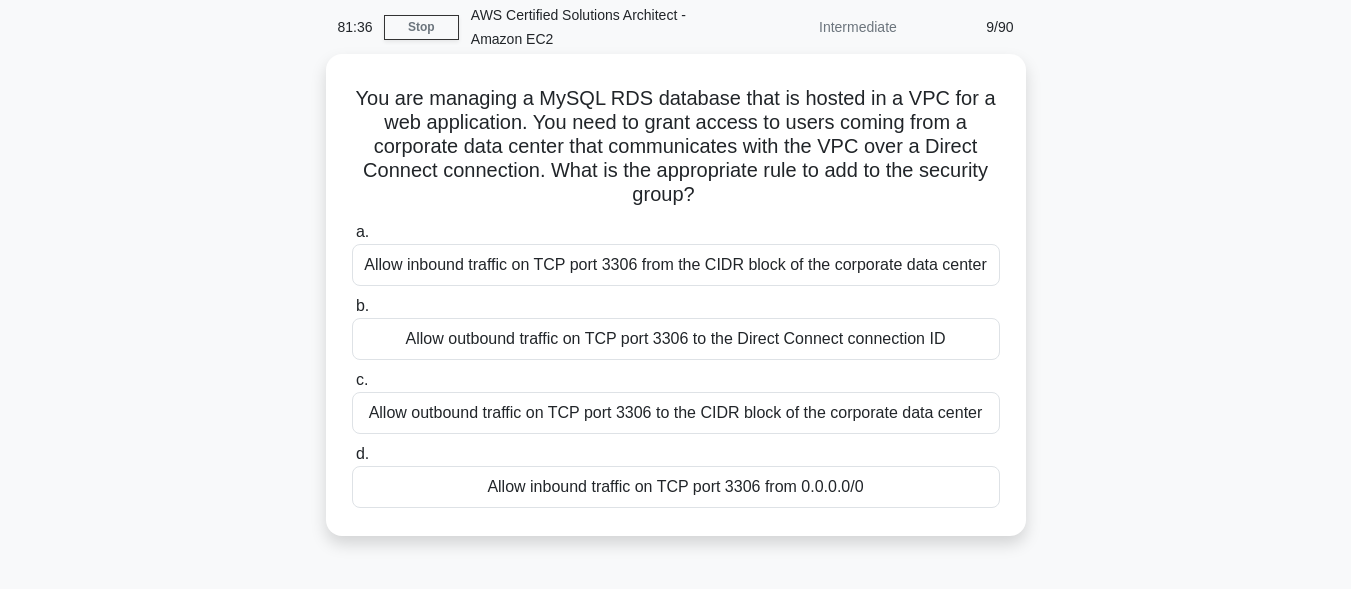 click on "Allow inbound traffic on TCP port 3306 from 0.0.0.0/0" at bounding box center [676, 487] 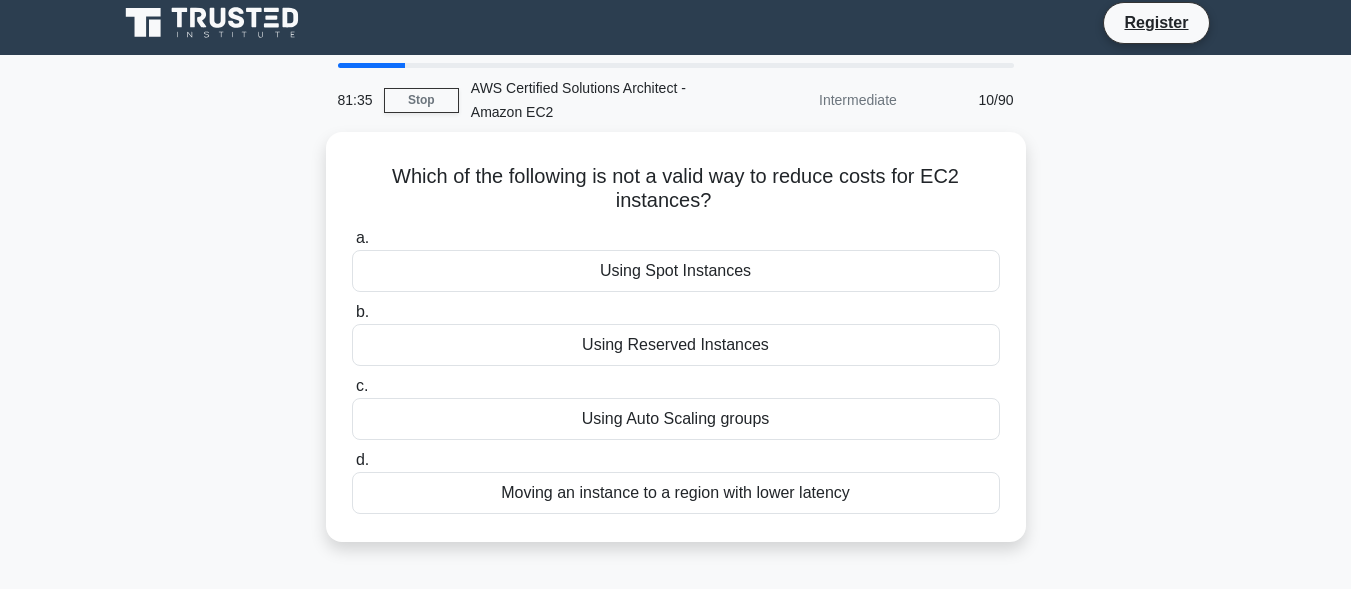 scroll, scrollTop: 0, scrollLeft: 0, axis: both 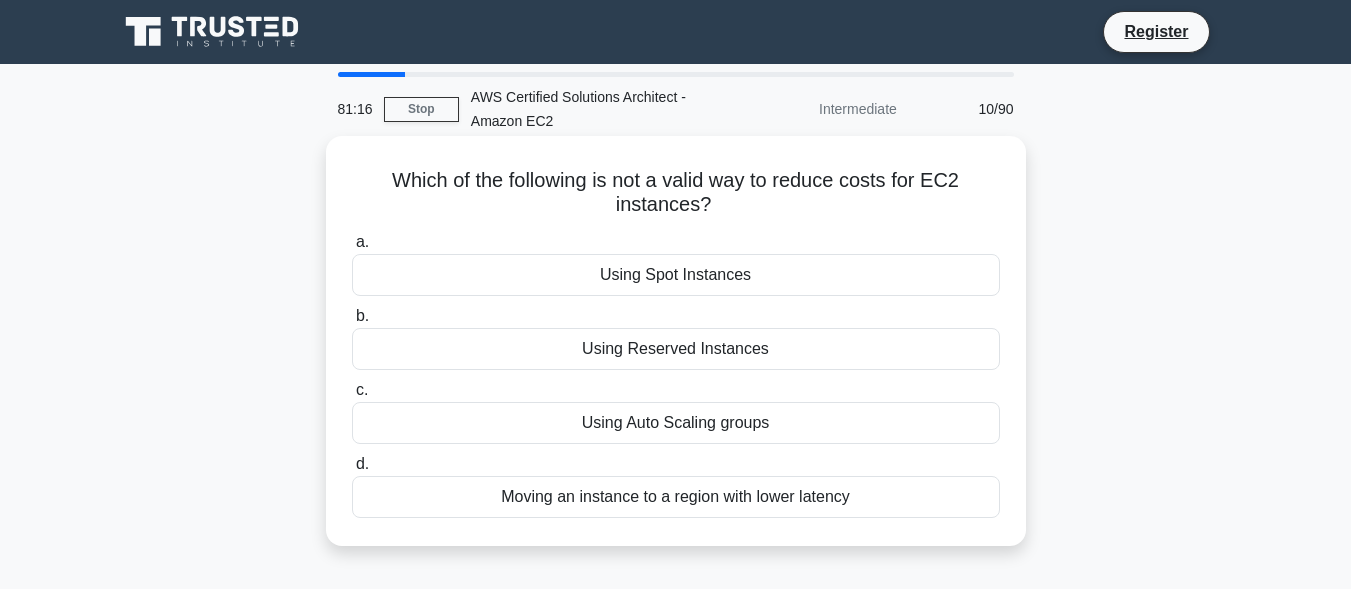 click on "Moving an instance to a region with lower latency" at bounding box center (676, 497) 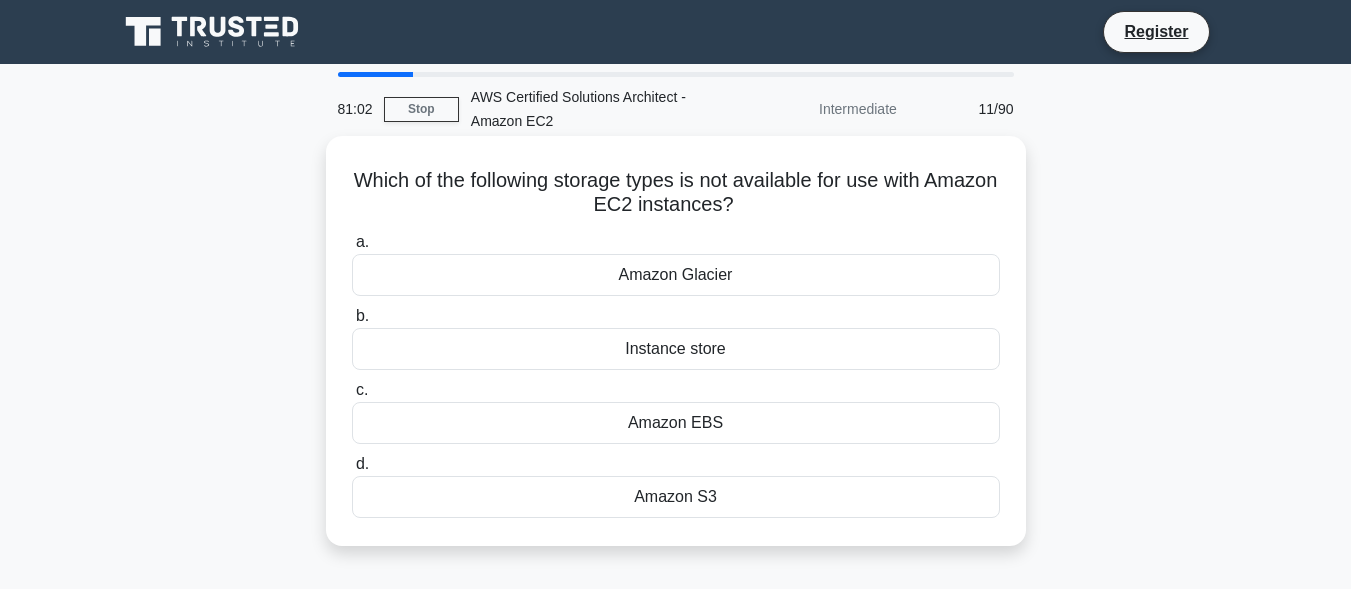 click on "Amazon Glacier" at bounding box center (676, 275) 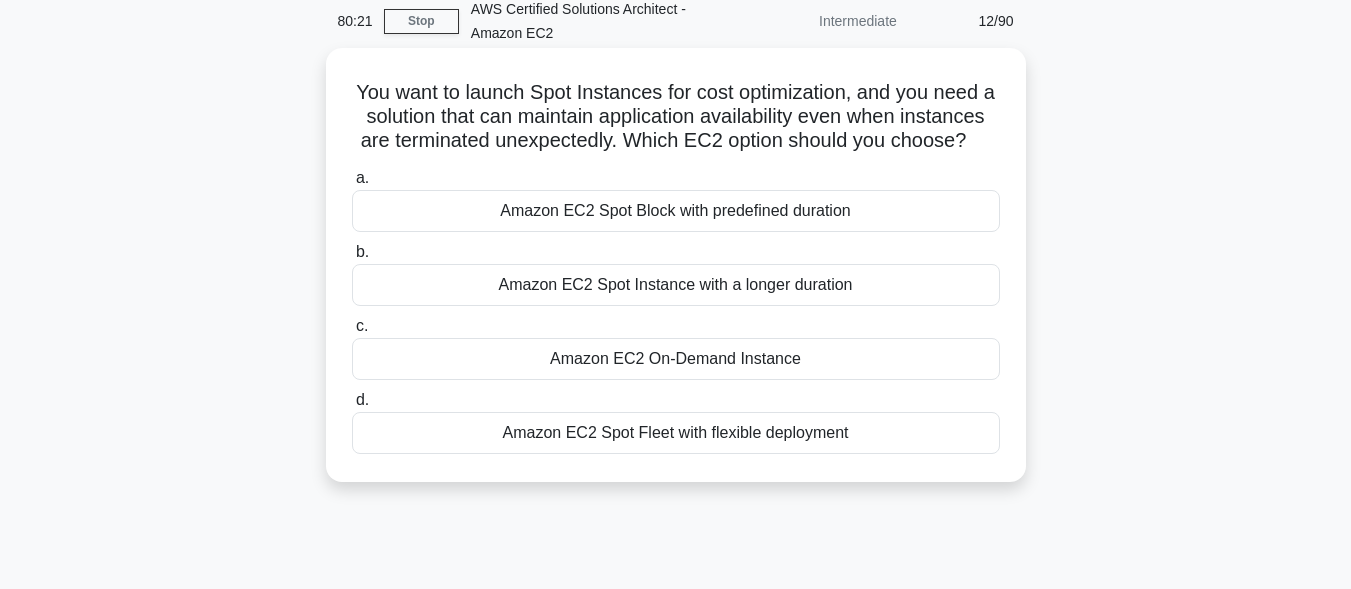 scroll, scrollTop: 92, scrollLeft: 0, axis: vertical 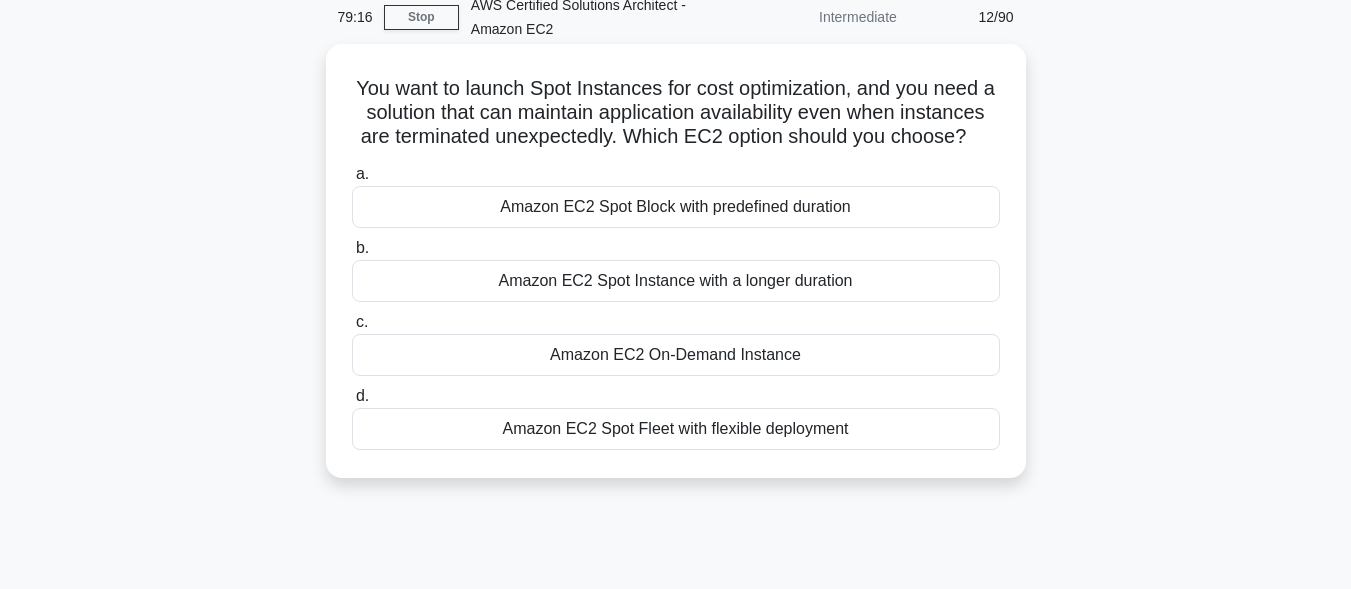 click on "Amazon EC2 Spot Fleet with flexible deployment" at bounding box center [676, 429] 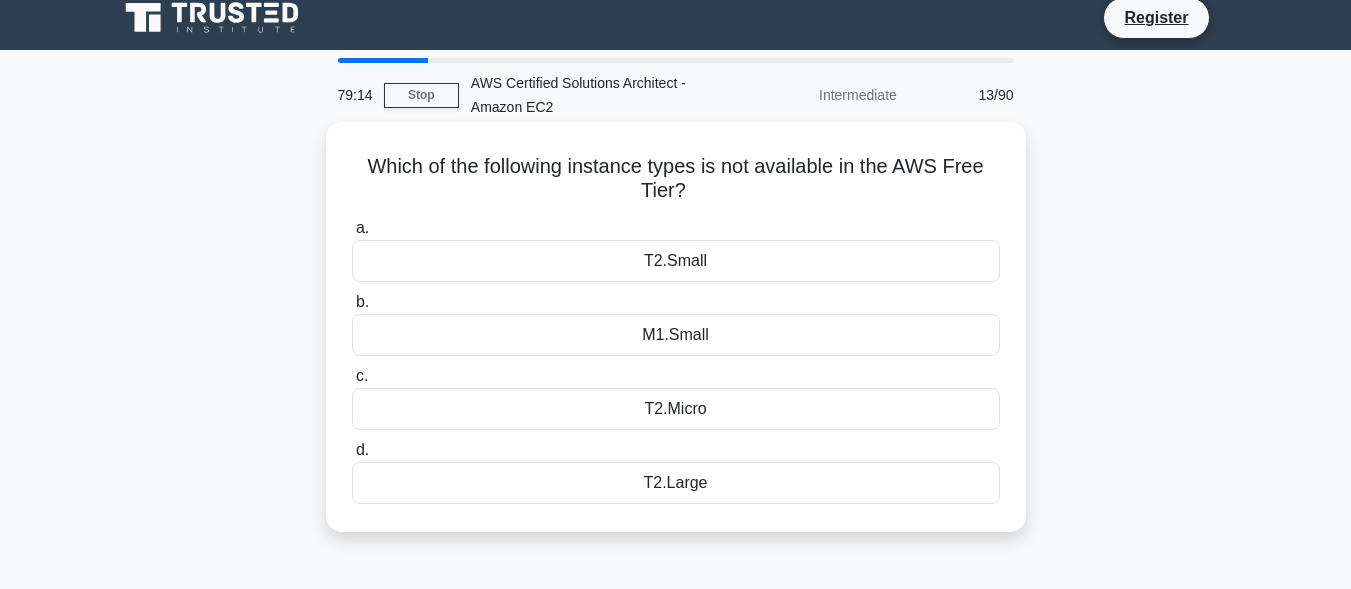 scroll, scrollTop: 0, scrollLeft: 0, axis: both 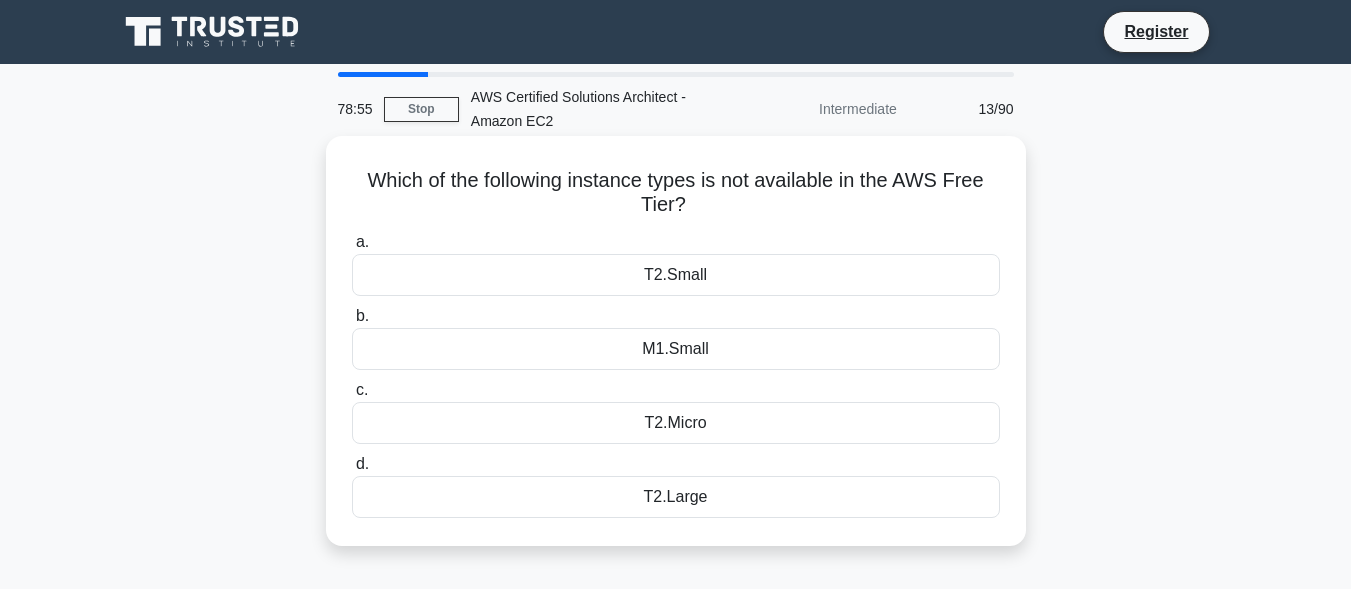 click on "T2.Large" at bounding box center [676, 497] 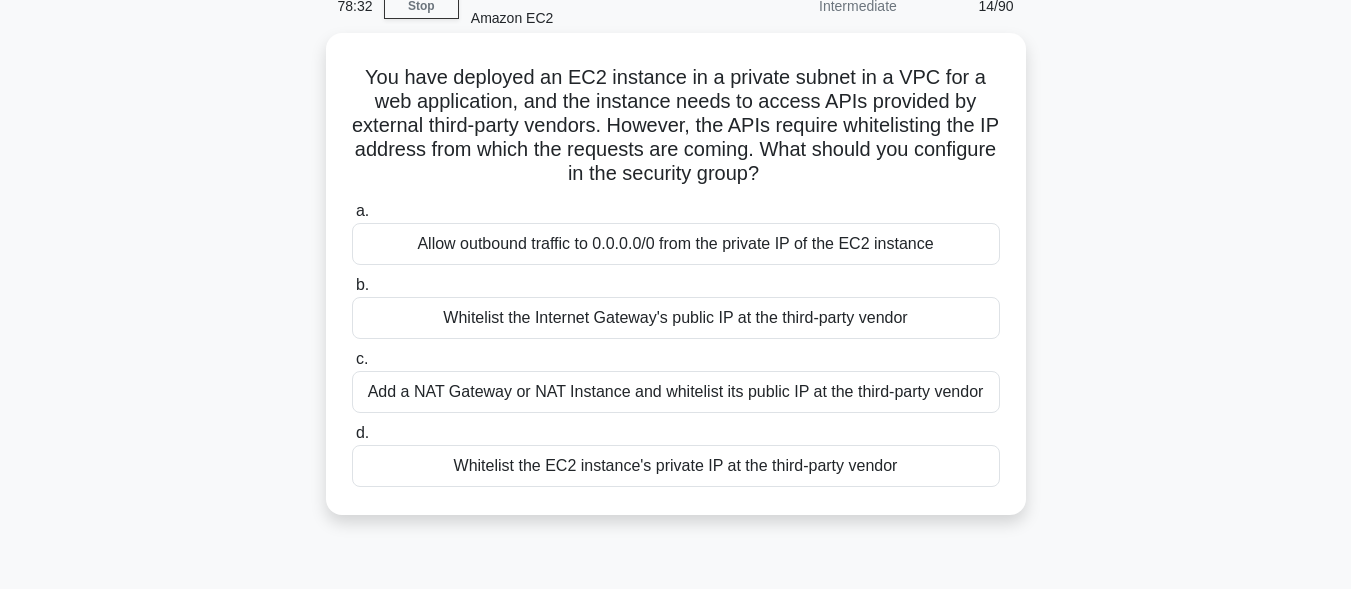 scroll, scrollTop: 104, scrollLeft: 0, axis: vertical 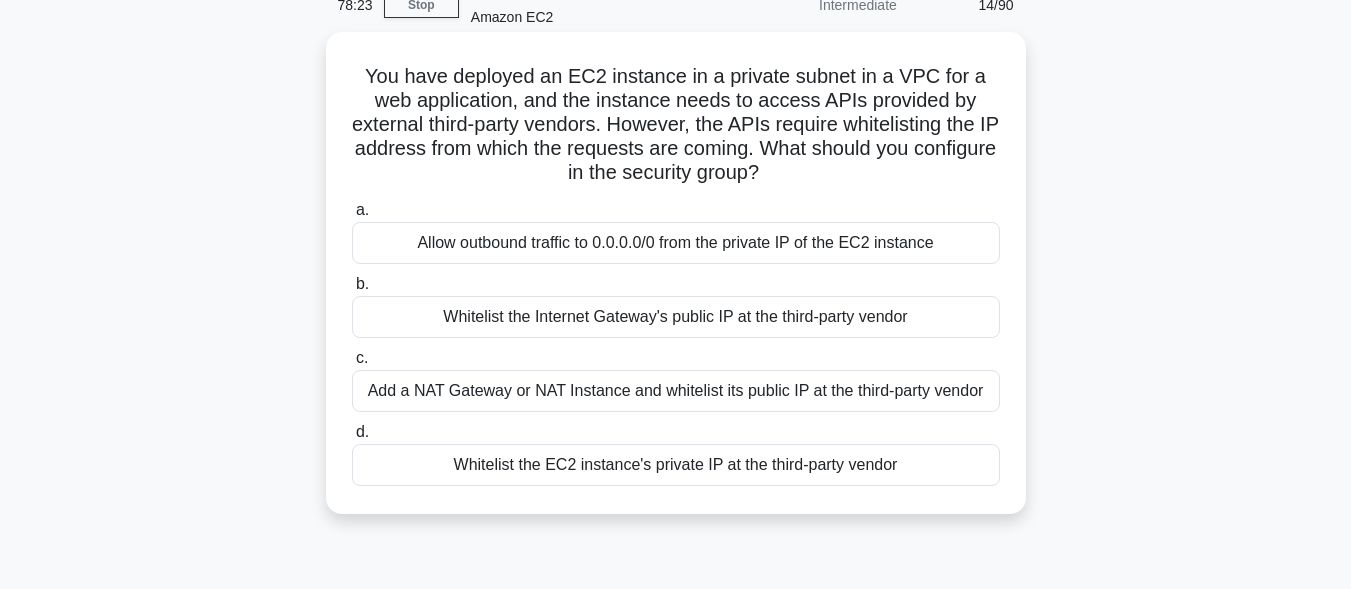 click on "Add a NAT Gateway or NAT Instance and whitelist its public IP at the third-party vendor" at bounding box center (676, 391) 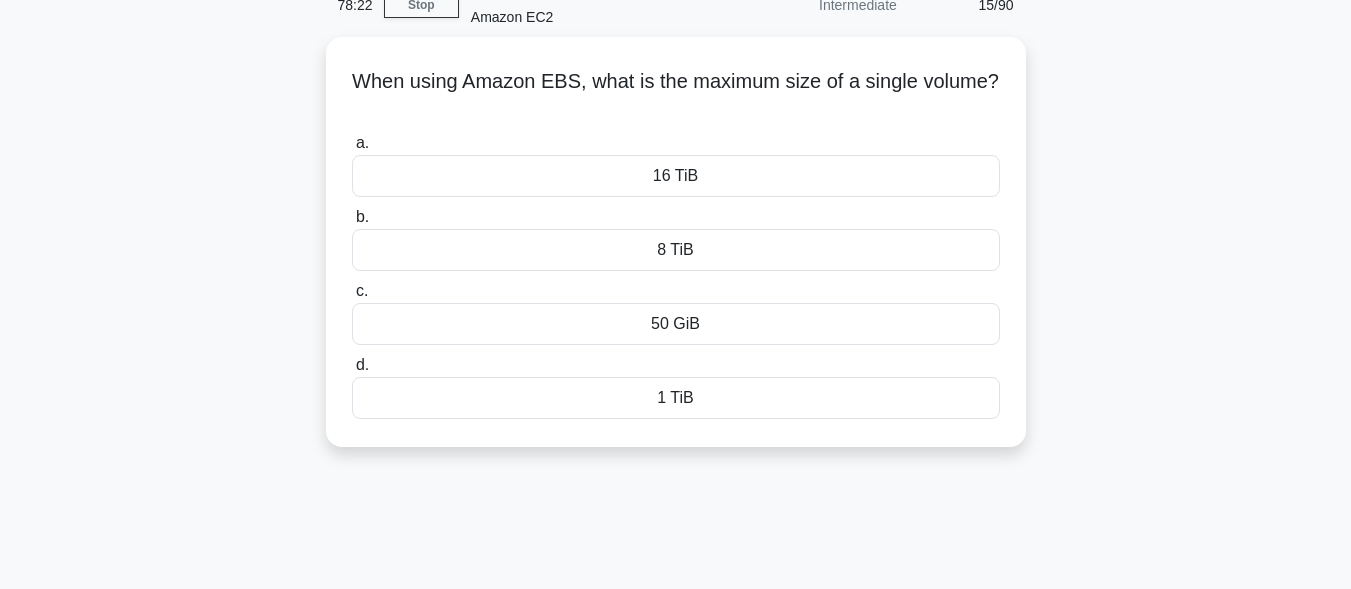scroll, scrollTop: 0, scrollLeft: 0, axis: both 